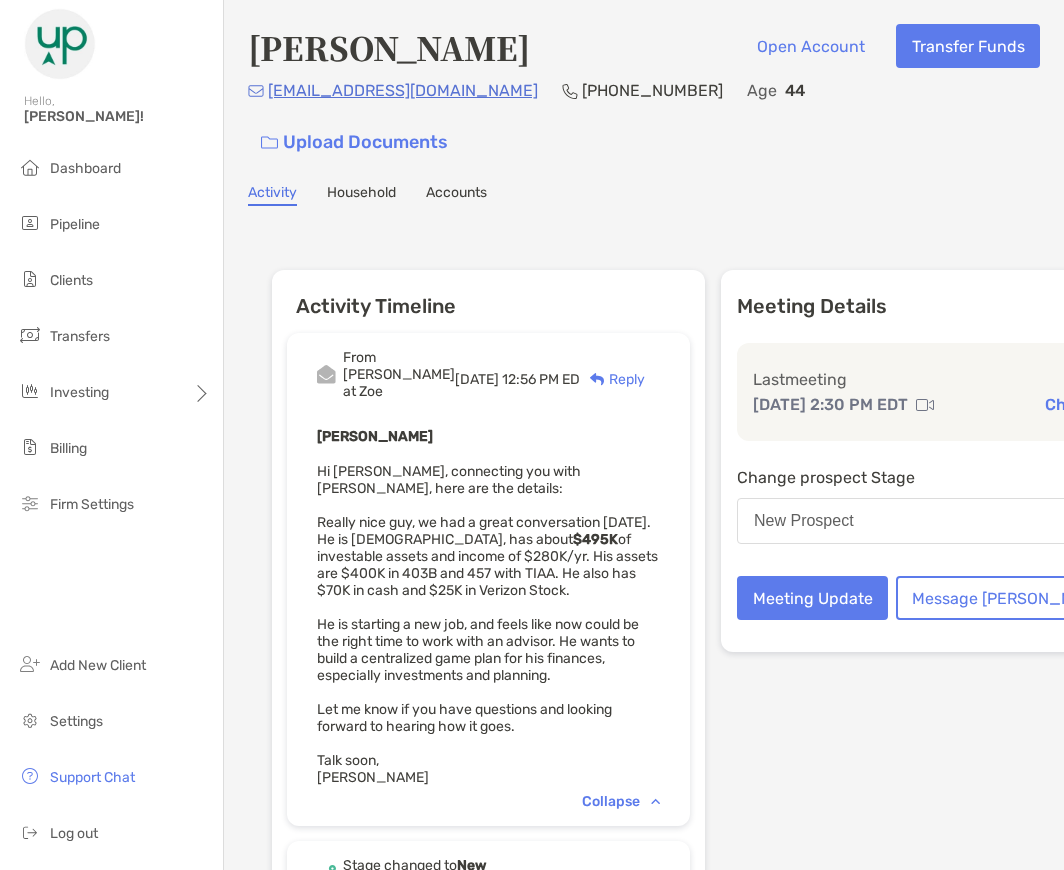 scroll, scrollTop: 0, scrollLeft: 0, axis: both 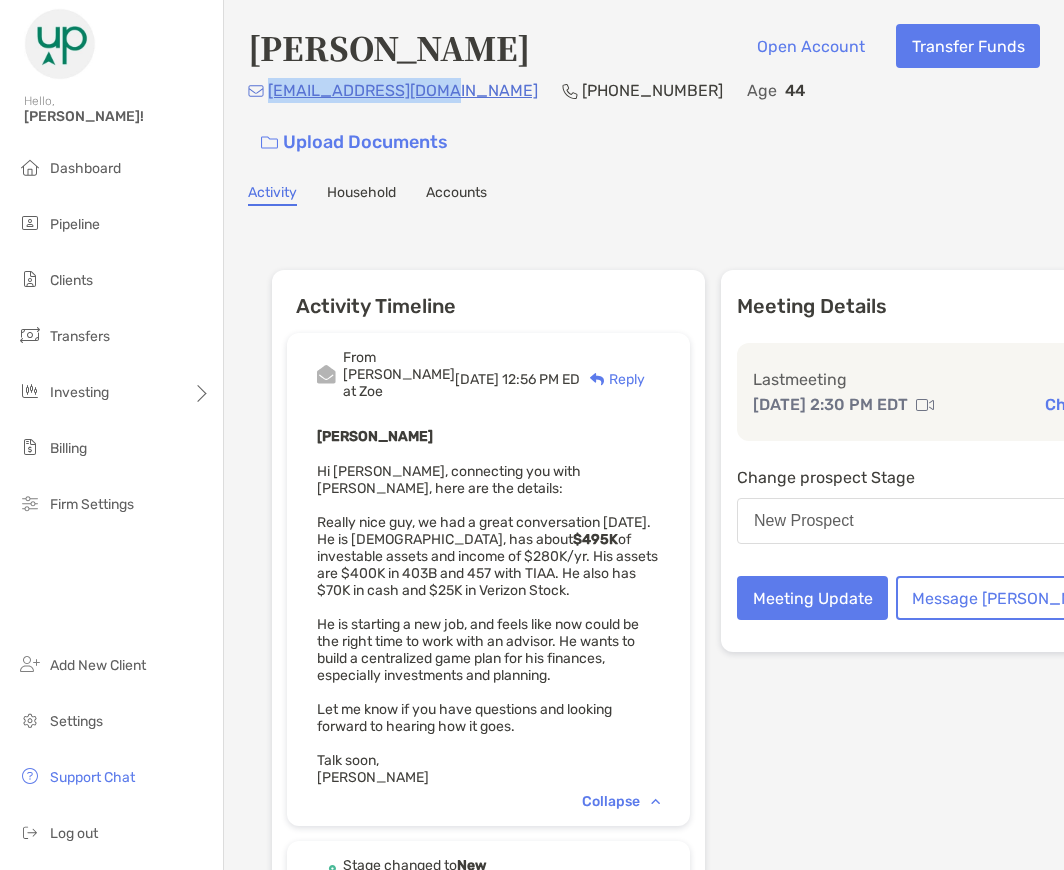 drag, startPoint x: 345, startPoint y: 101, endPoint x: 267, endPoint y: 101, distance: 78 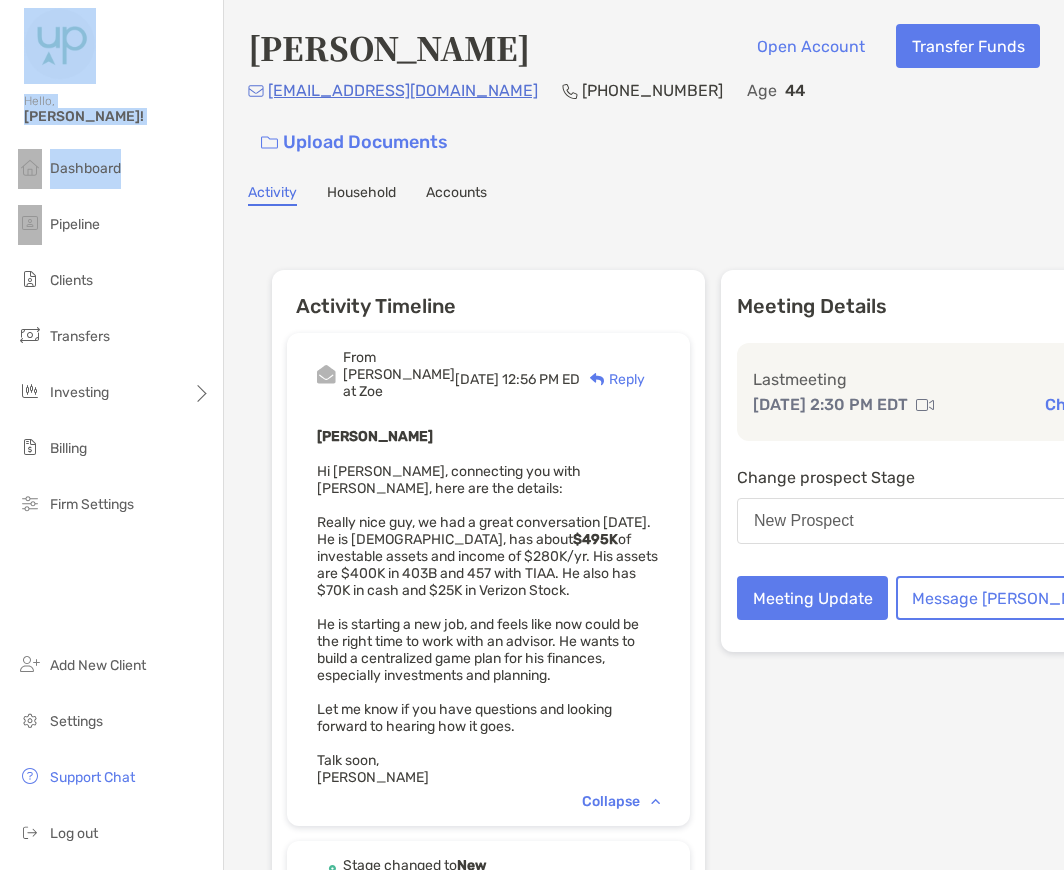 drag, startPoint x: 0, startPoint y: 206, endPoint x: -336, endPoint y: 11, distance: 388.48553 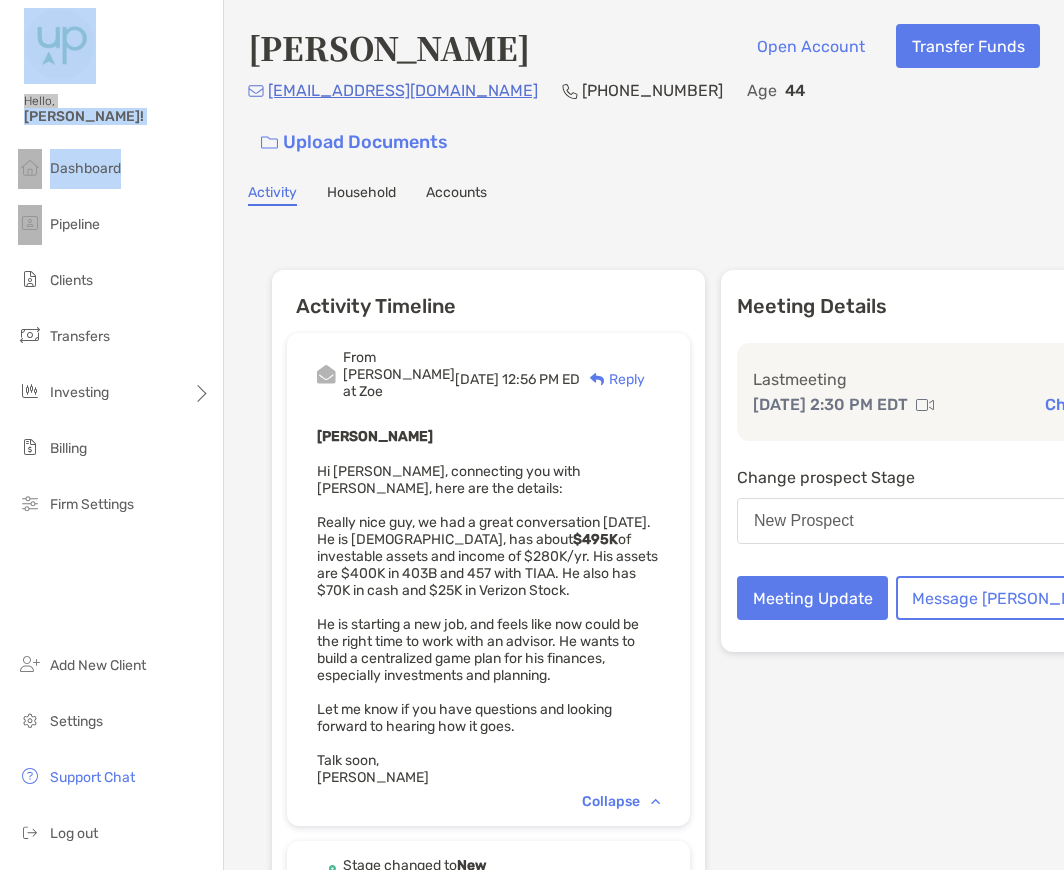 click on "Graham Ciraulo Open Account Transfer Funds" at bounding box center [644, 47] 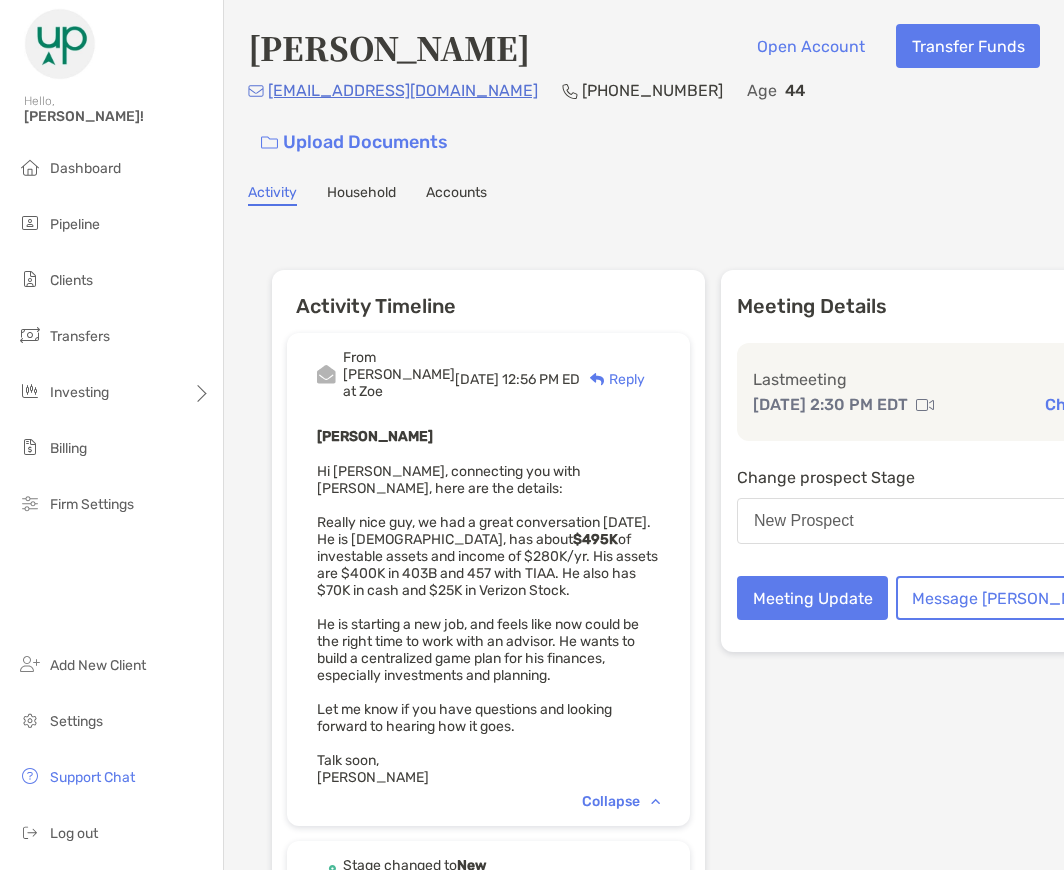 click on "New Prospect" at bounding box center [804, 521] 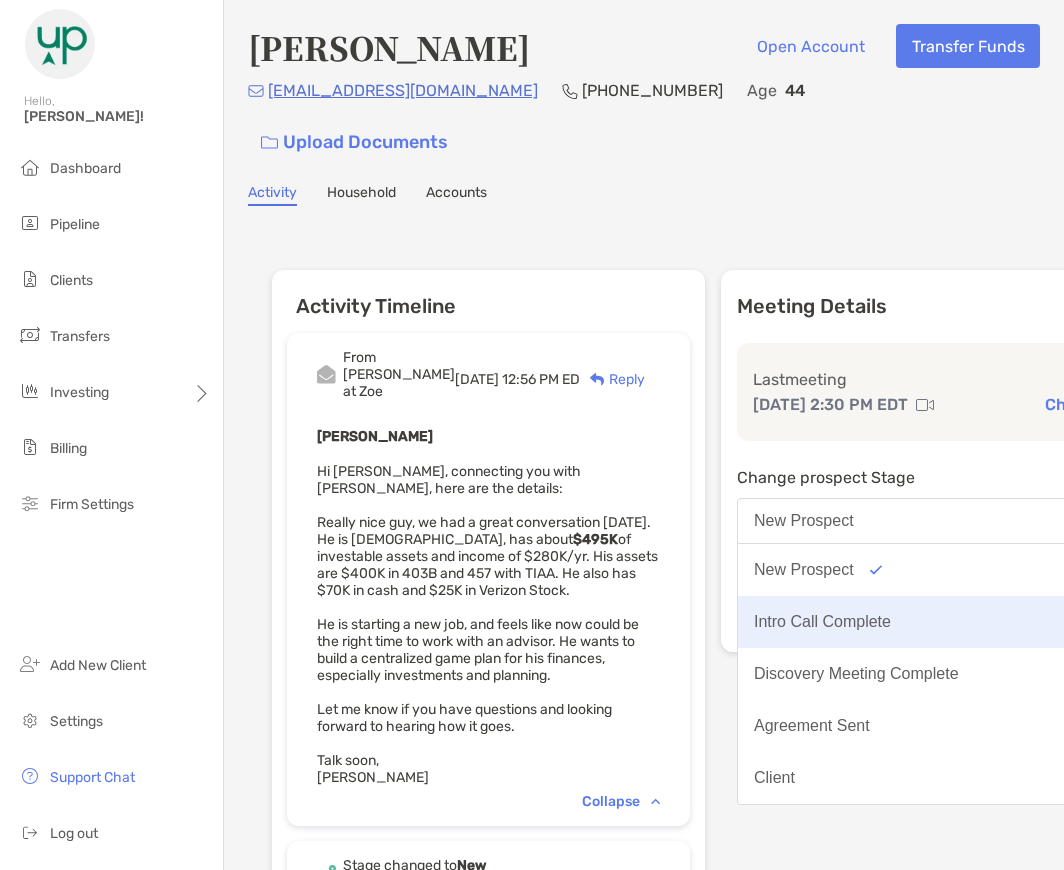 click on "Intro Call Complete" at bounding box center (822, 622) 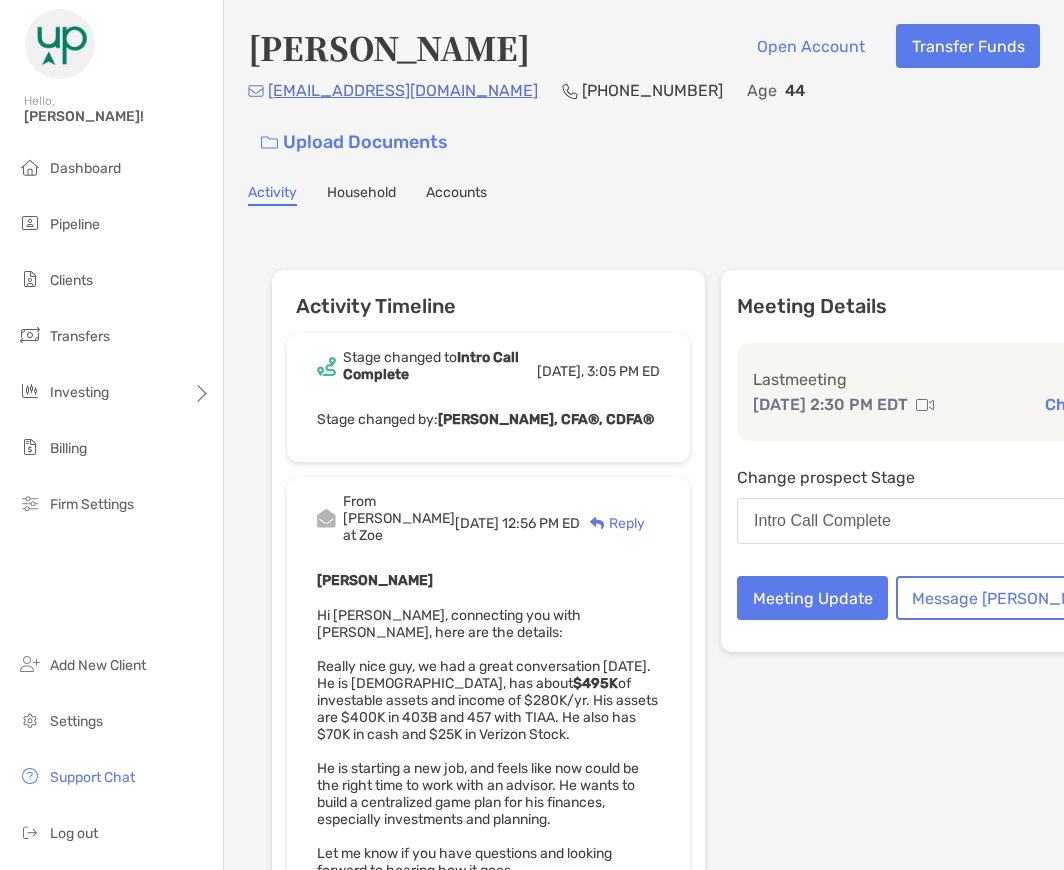click on "Meeting Details Last  meeting Jul 8, 2:30 PM EDT Change   Change prospect Stage Intro Call Complete Meeting Update Message Zoe" at bounding box center (931, 461) 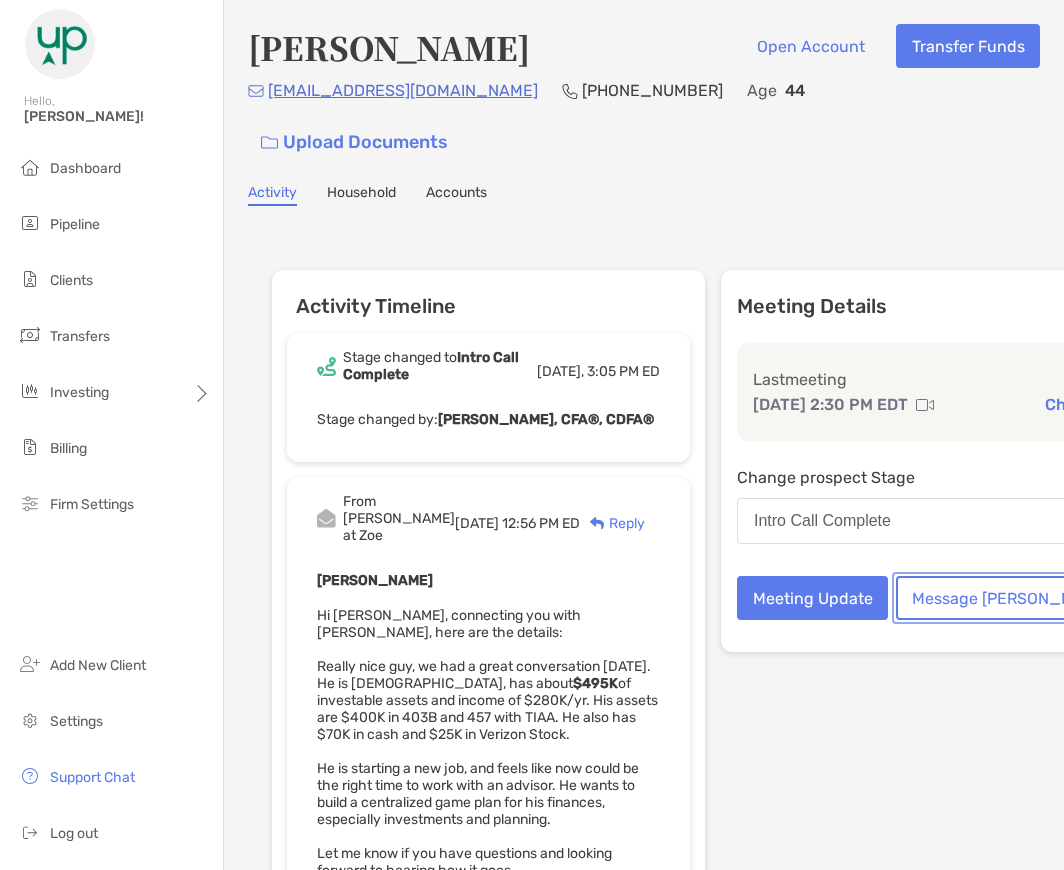 click on "Message [PERSON_NAME]" at bounding box center (1011, 598) 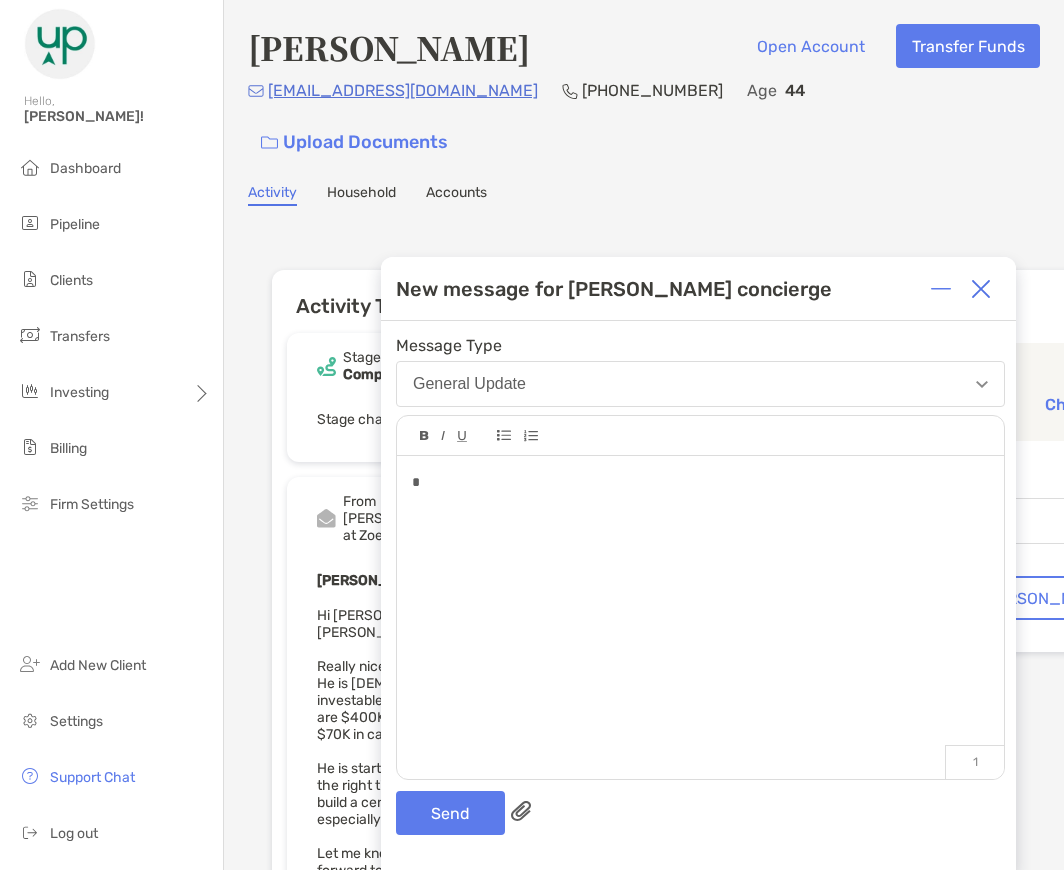 type 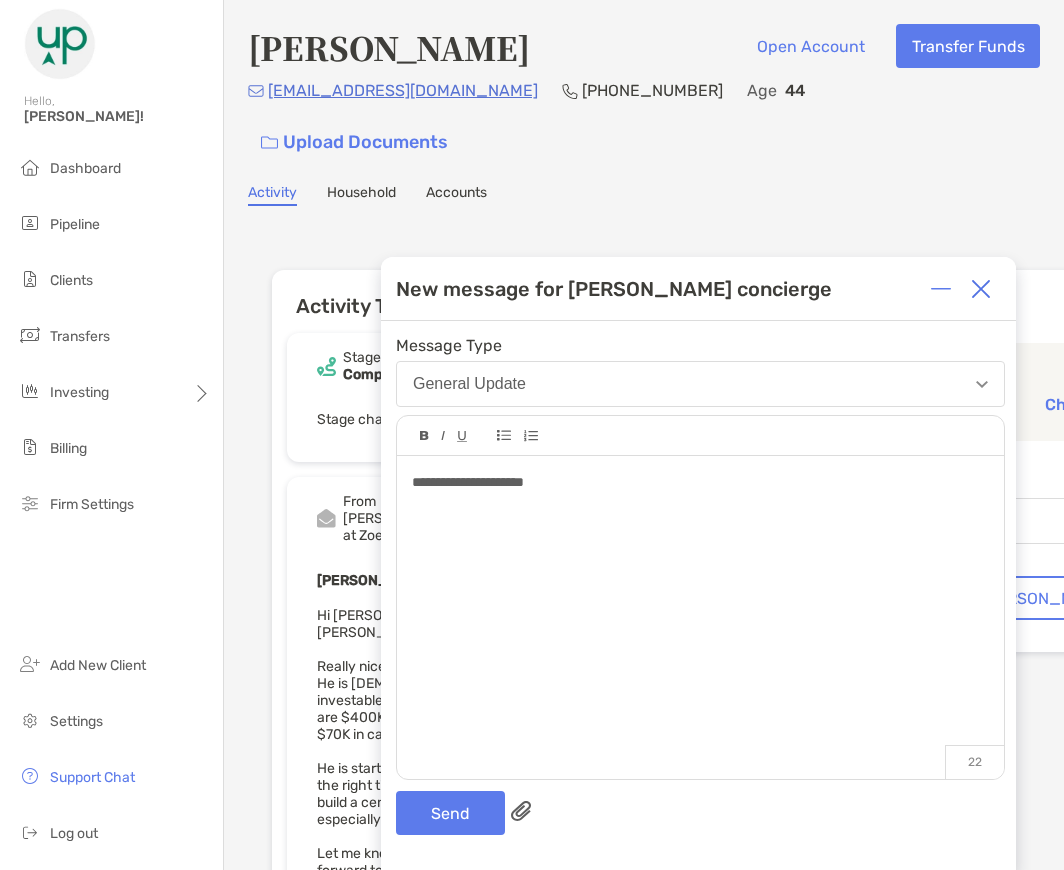 click on "**********" at bounding box center (700, 482) 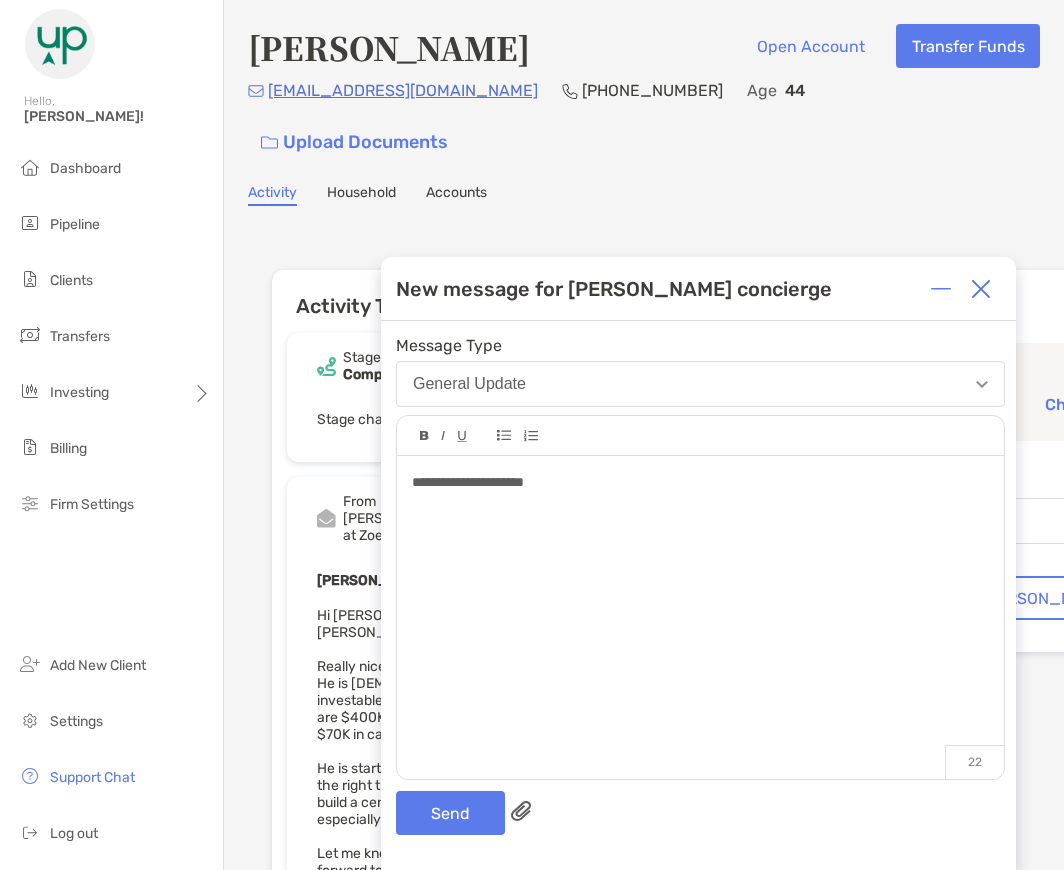 drag, startPoint x: 595, startPoint y: 486, endPoint x: 623, endPoint y: 485, distance: 28.01785 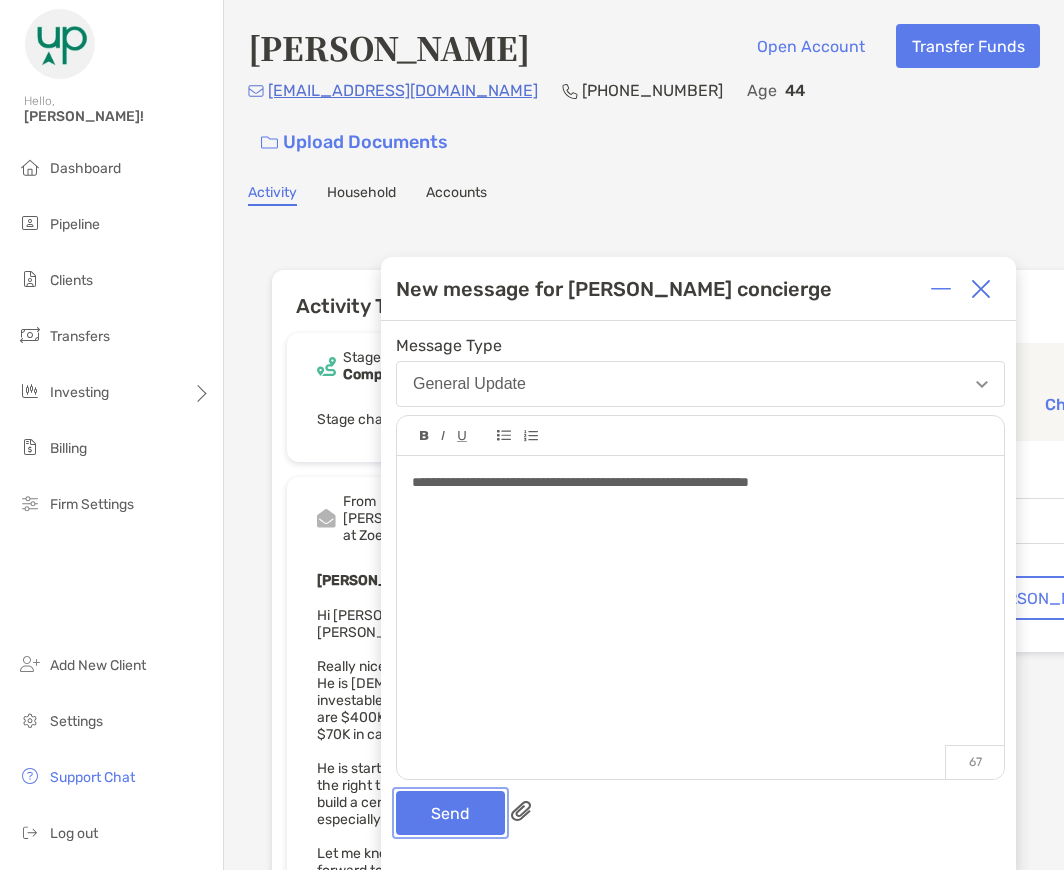 click on "Send" at bounding box center (450, 813) 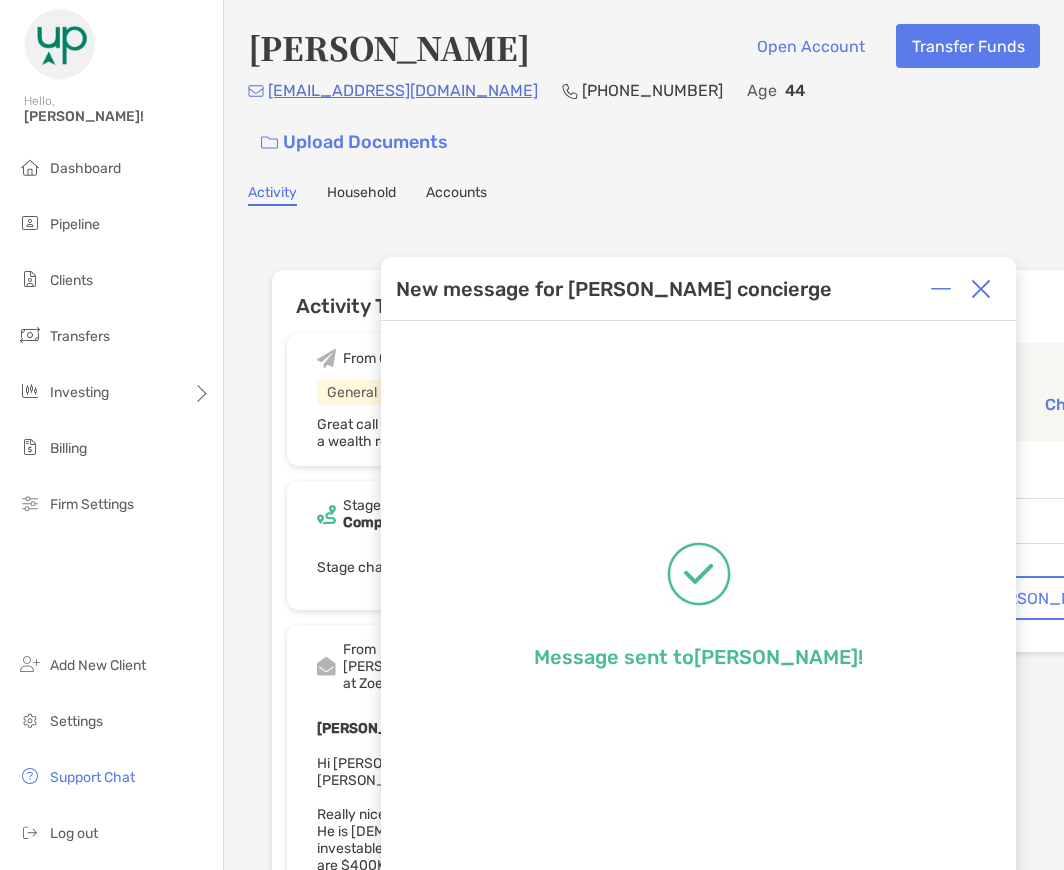 click at bounding box center [981, 289] 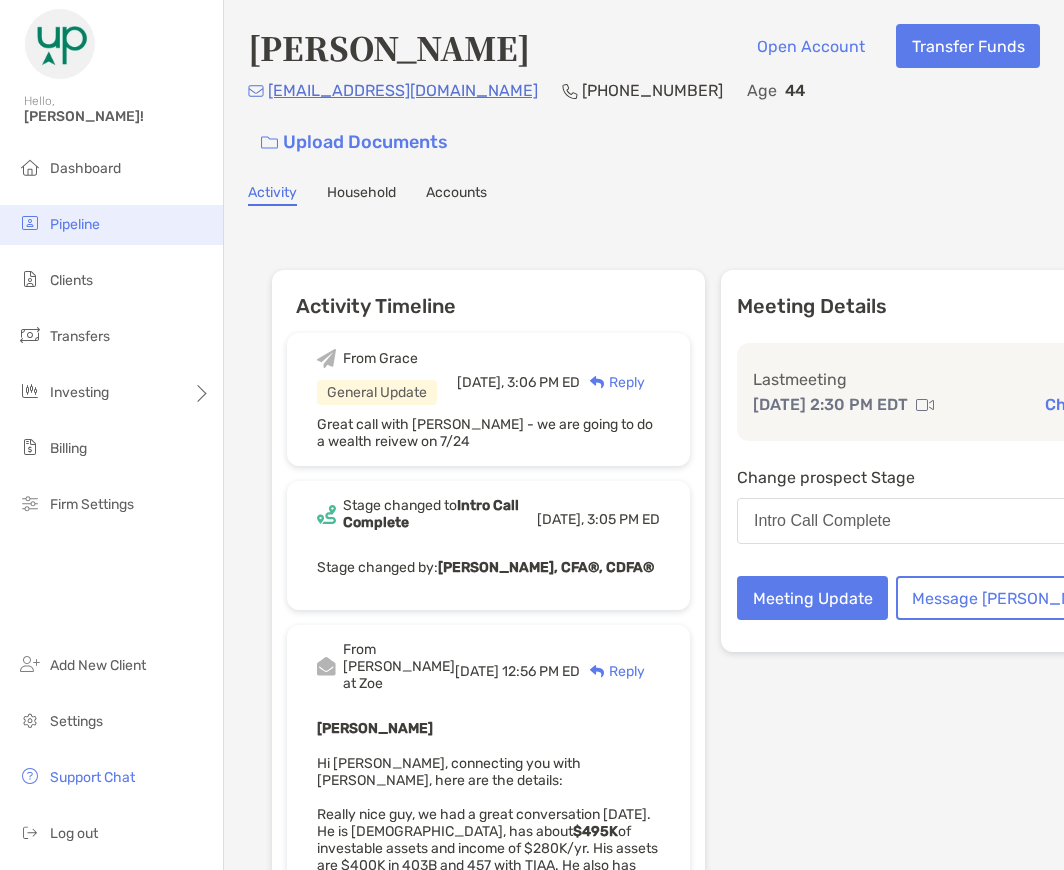 click on "Pipeline" at bounding box center (111, 225) 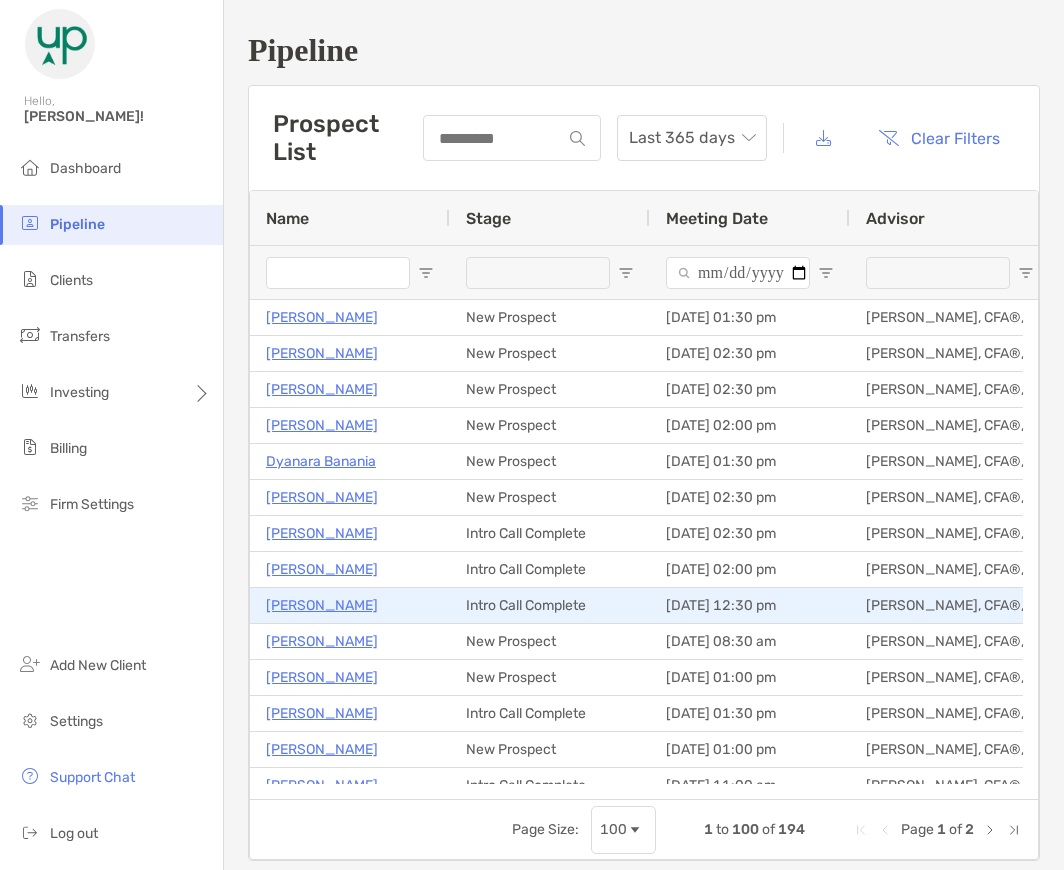 scroll, scrollTop: 157, scrollLeft: 0, axis: vertical 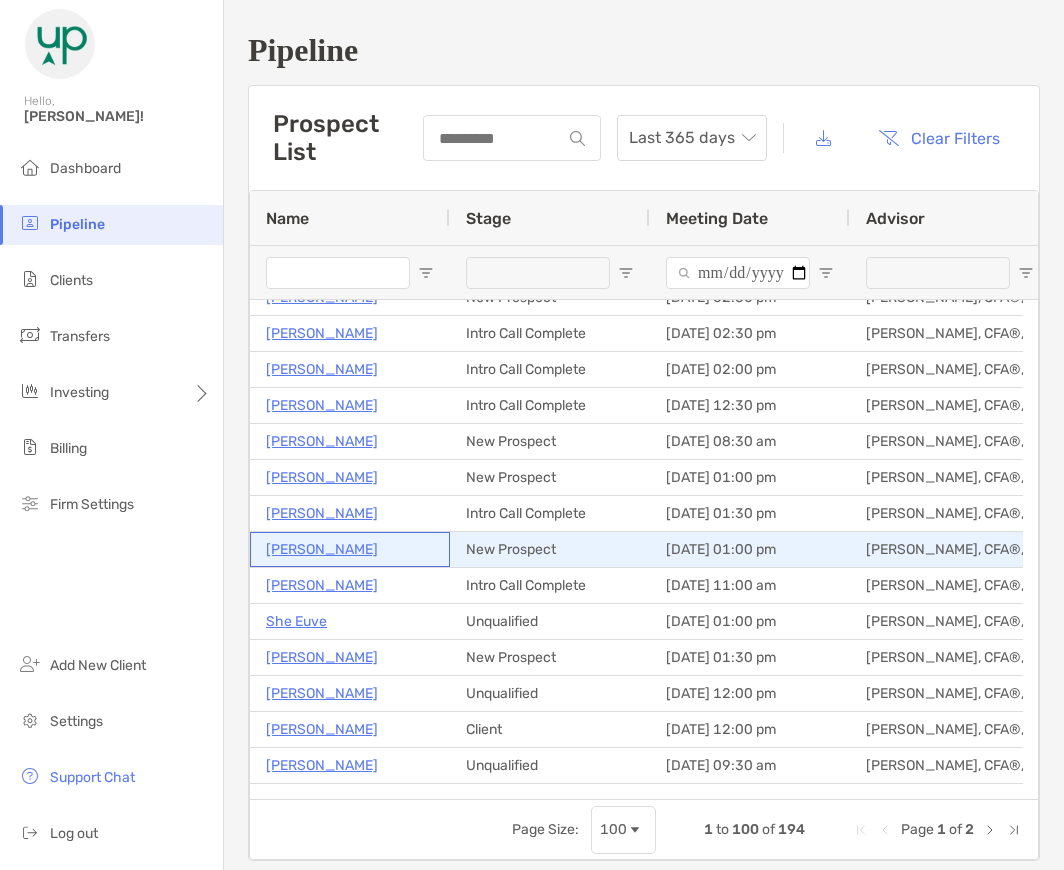 click on "[PERSON_NAME]" at bounding box center [322, 549] 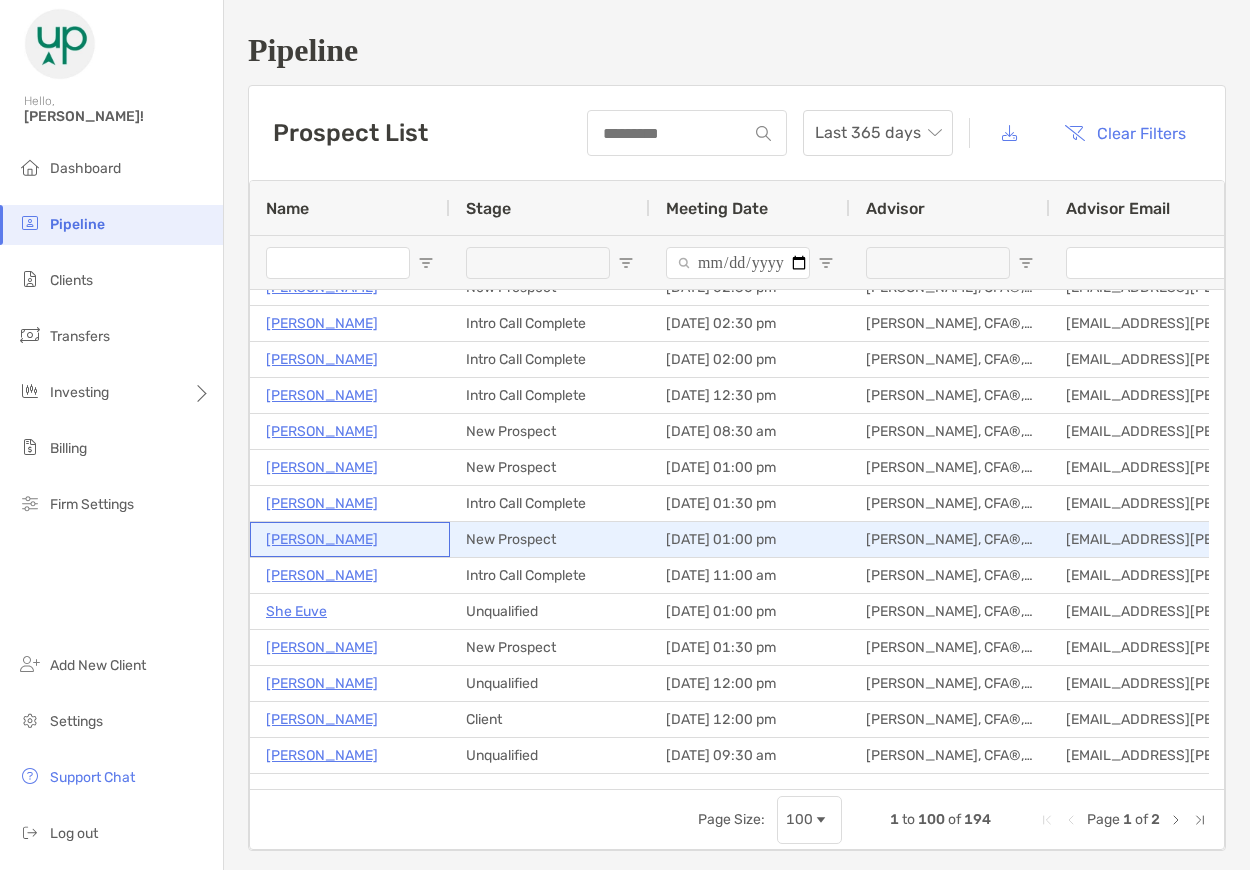 click on "[PERSON_NAME]" at bounding box center (322, 539) 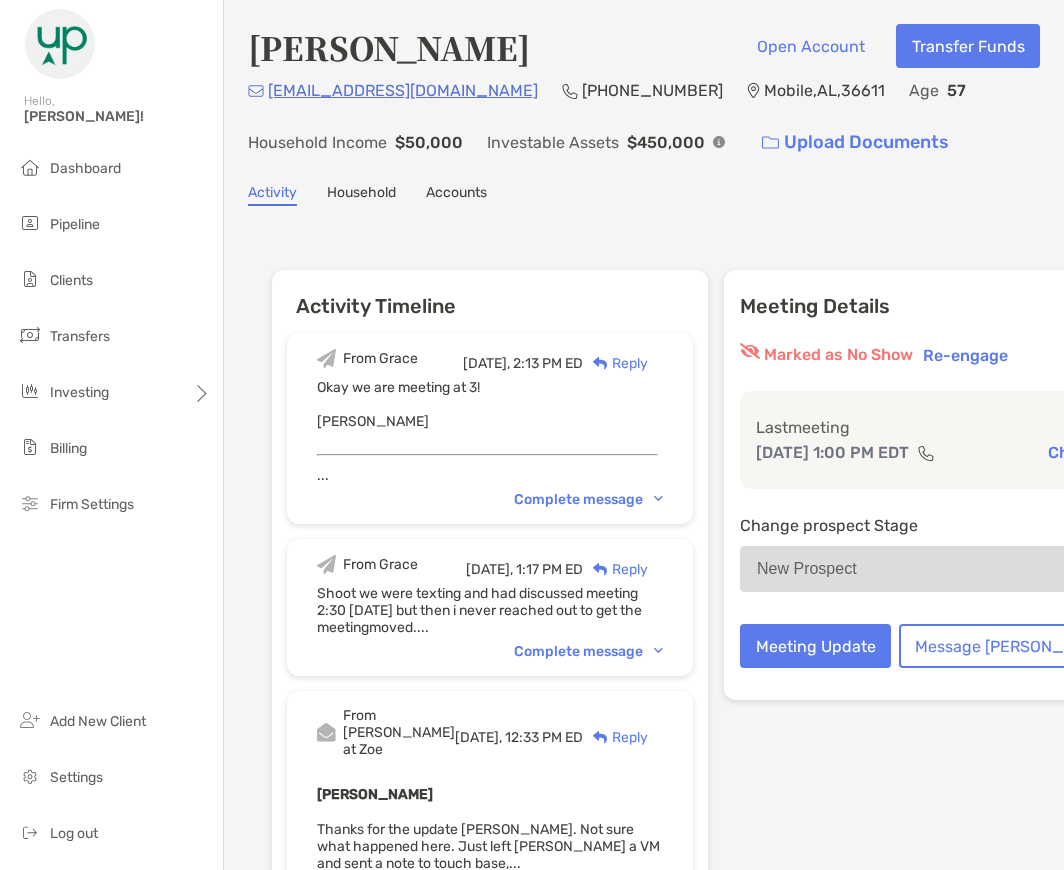 scroll, scrollTop: 0, scrollLeft: 0, axis: both 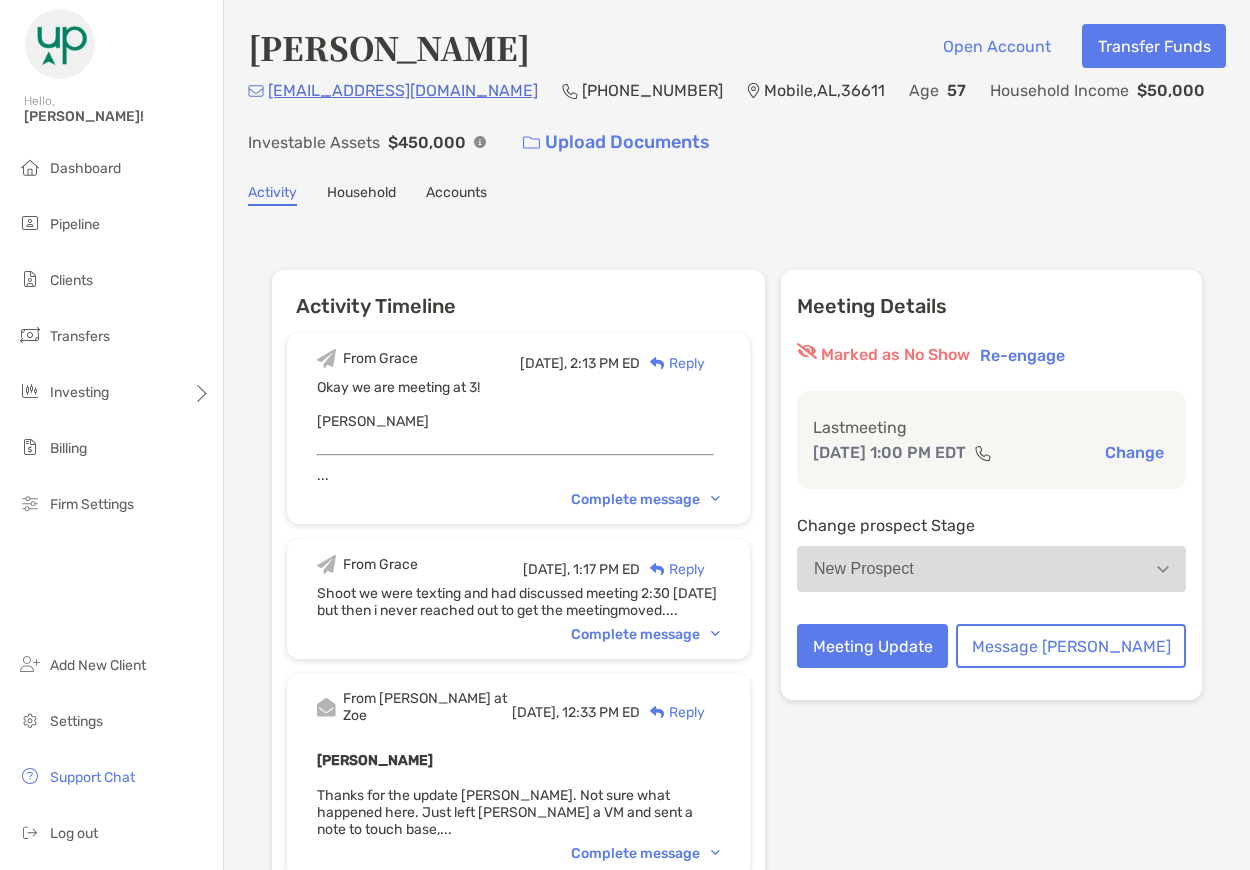 click on "Complete message" at bounding box center (645, 634) 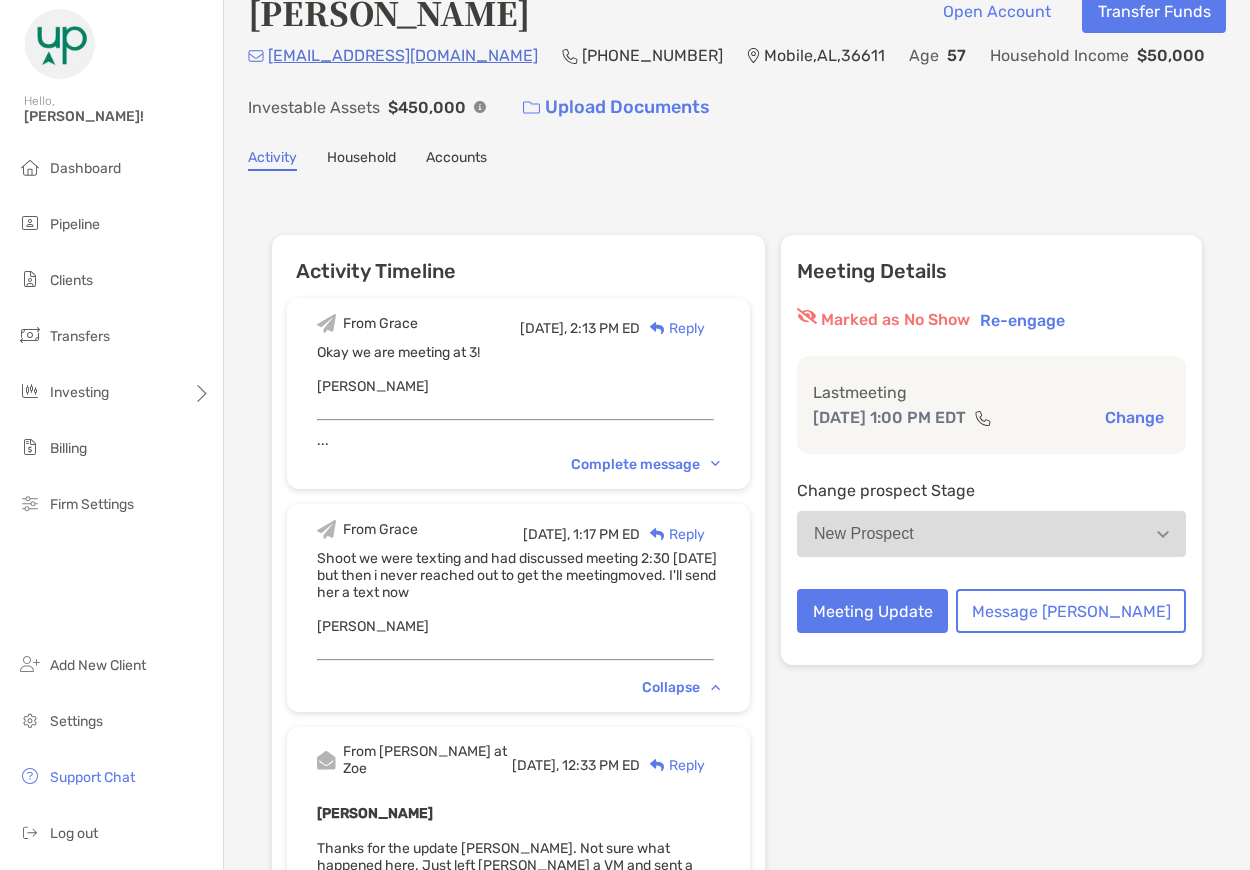 scroll, scrollTop: 0, scrollLeft: 0, axis: both 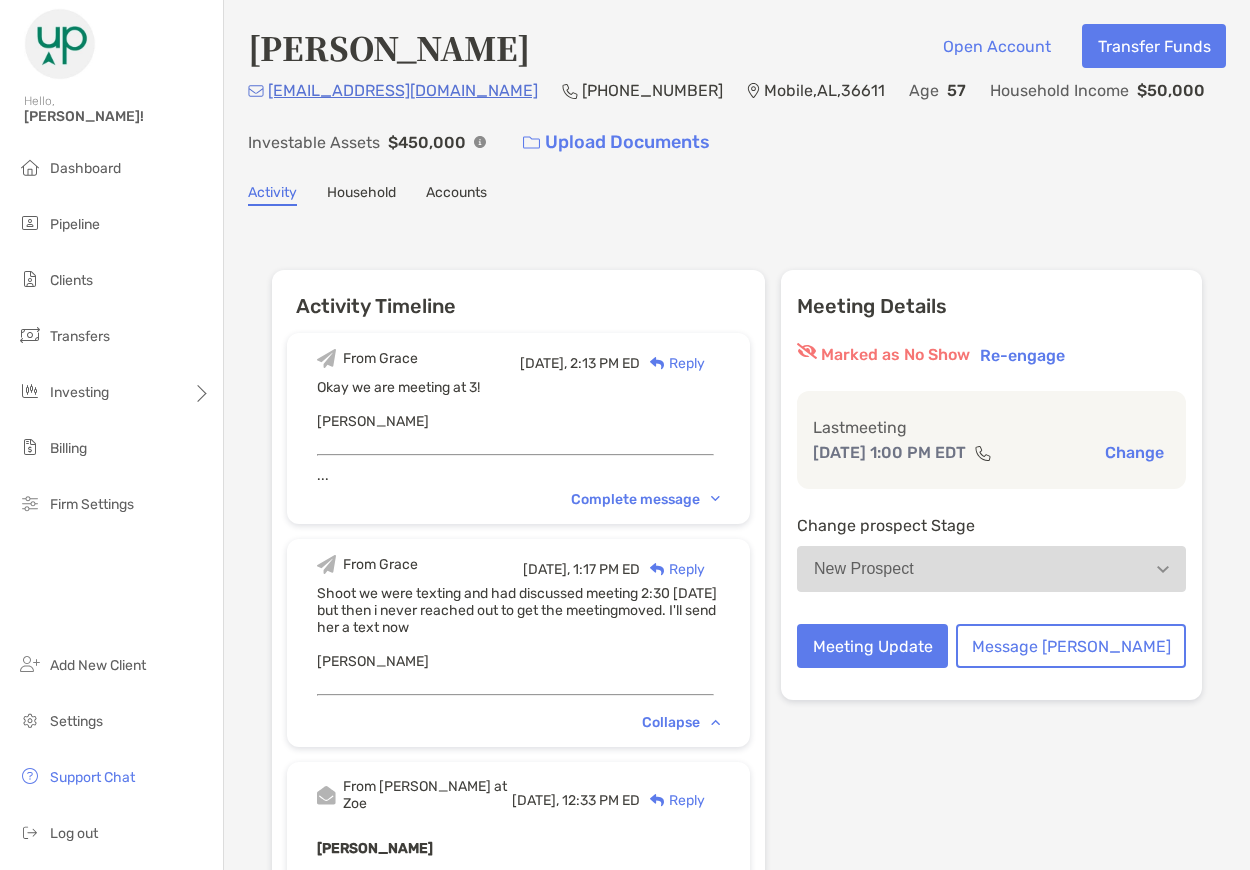 click on "Re-engage" at bounding box center [1022, 355] 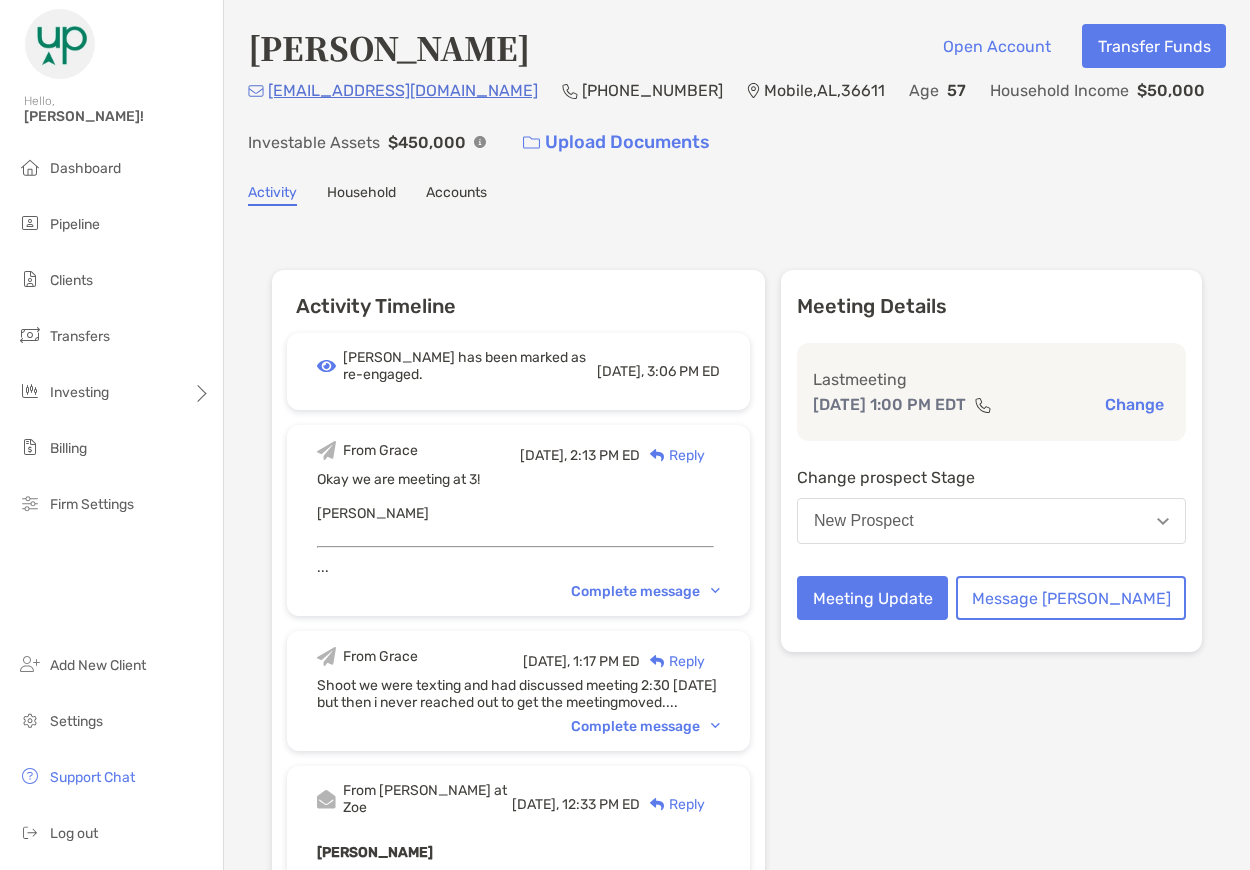 scroll, scrollTop: 0, scrollLeft: 0, axis: both 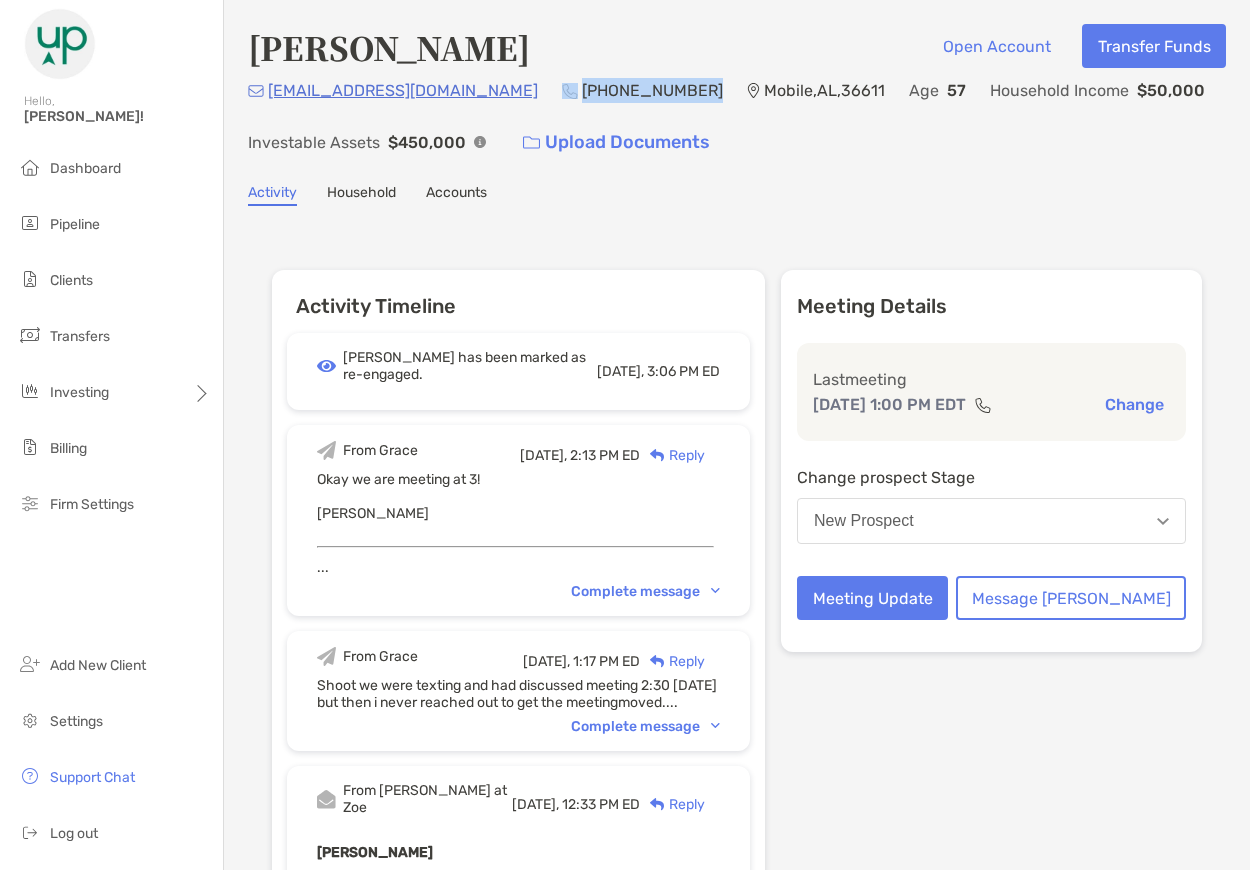 drag, startPoint x: 580, startPoint y: 91, endPoint x: 461, endPoint y: 95, distance: 119.06721 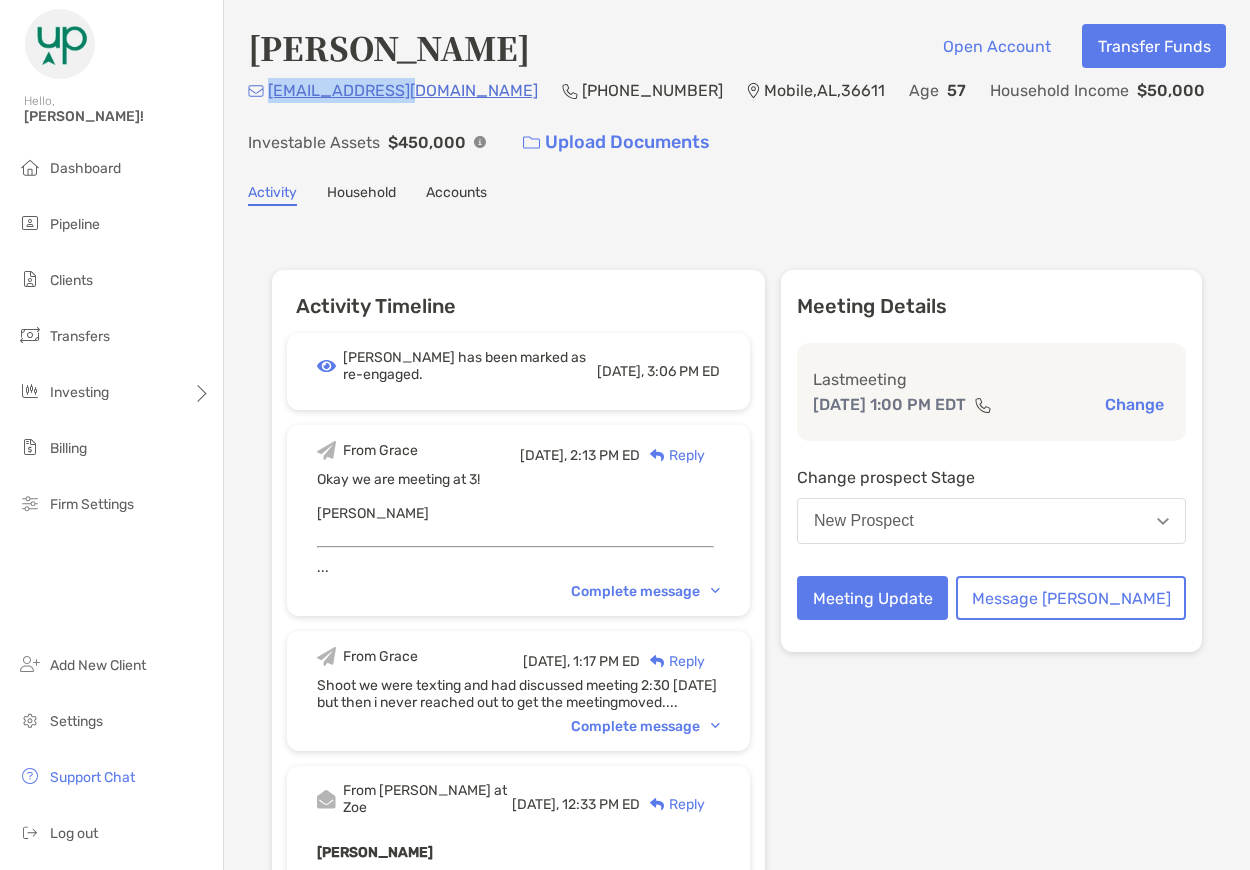 drag, startPoint x: 428, startPoint y: 97, endPoint x: 268, endPoint y: 101, distance: 160.04999 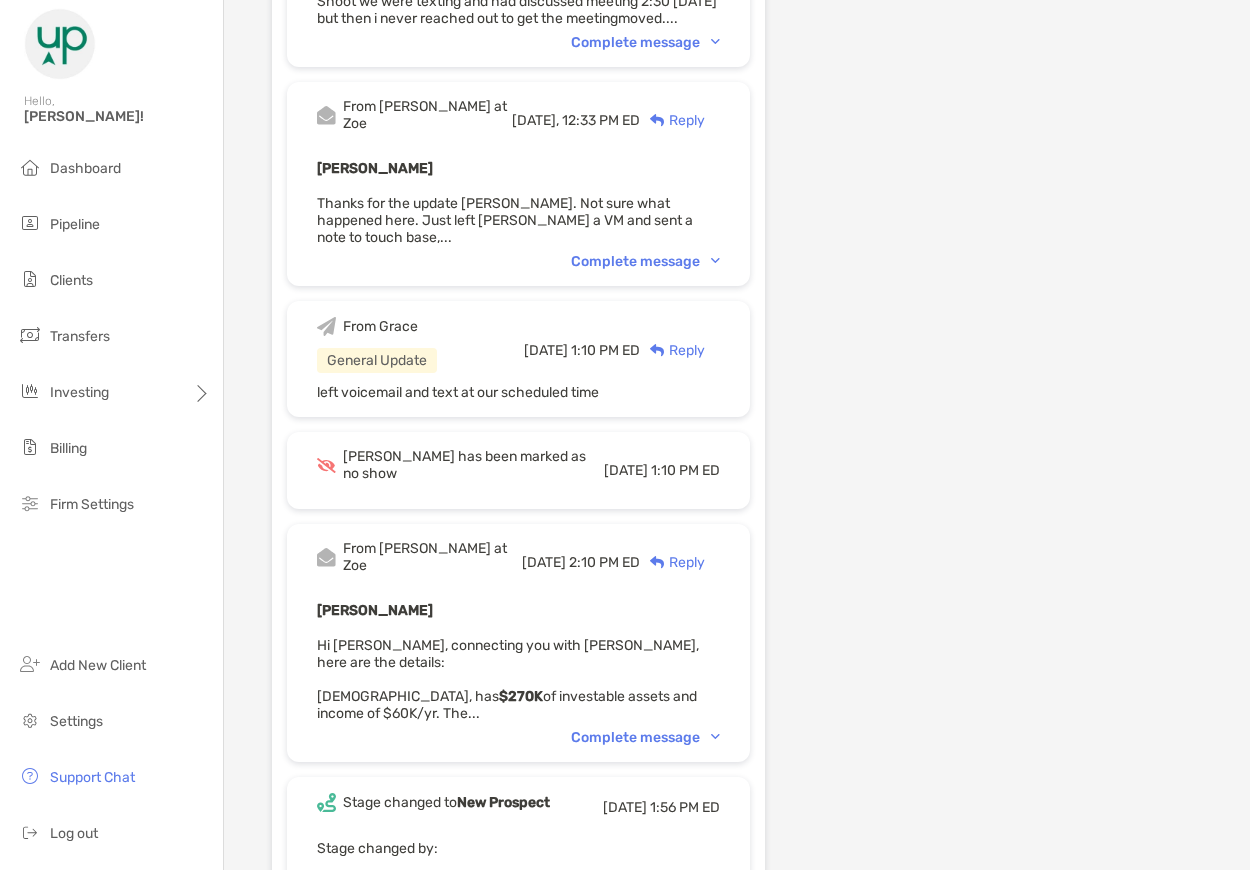 scroll, scrollTop: 700, scrollLeft: 0, axis: vertical 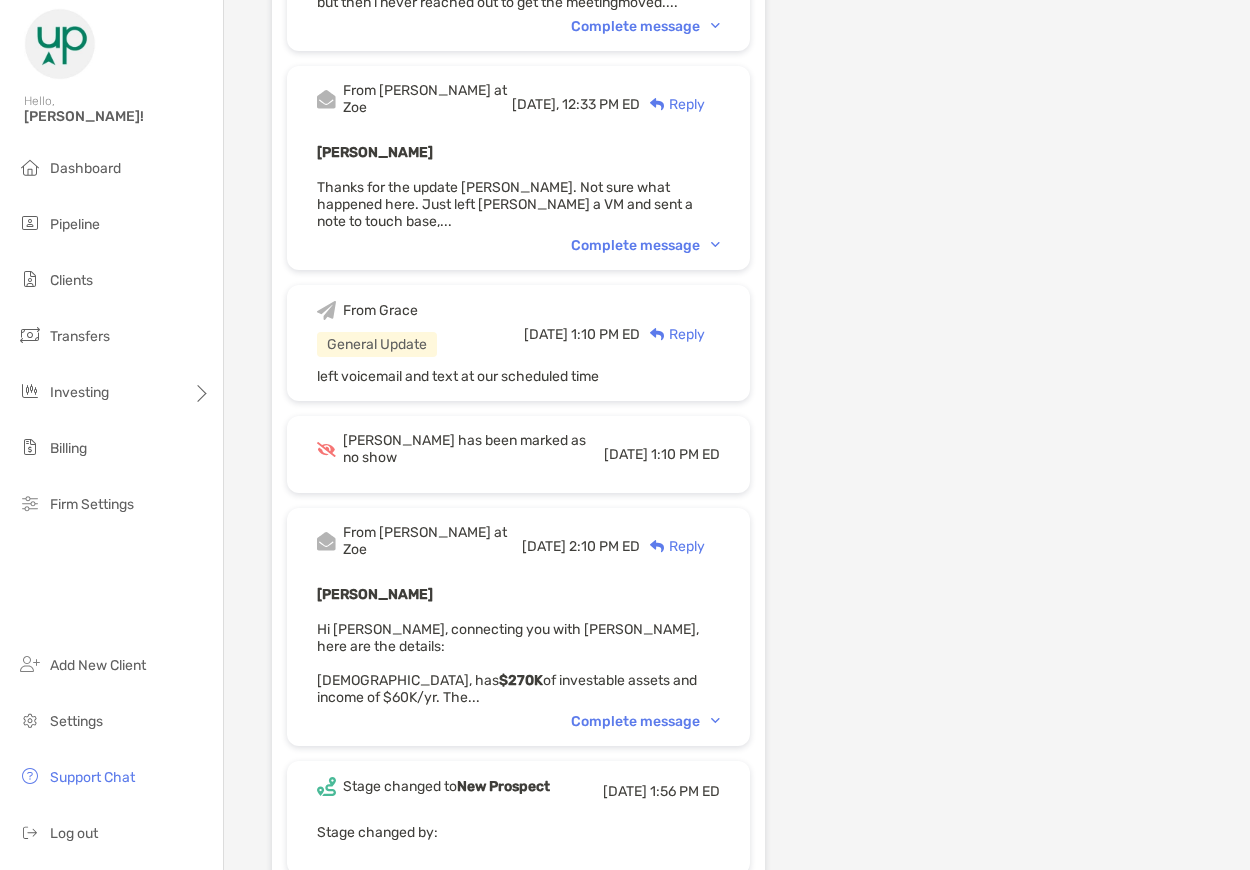 click on "From [PERSON_NAME] at [PERSON_NAME][DATE] 2:10 PM ED Reply [PERSON_NAME] Hi [PERSON_NAME], connecting you with [PERSON_NAME], here are the details:
[DEMOGRAPHIC_DATA], has  $270K  of investable assets and income of $60K/yr. The... Complete message" at bounding box center (518, 627) 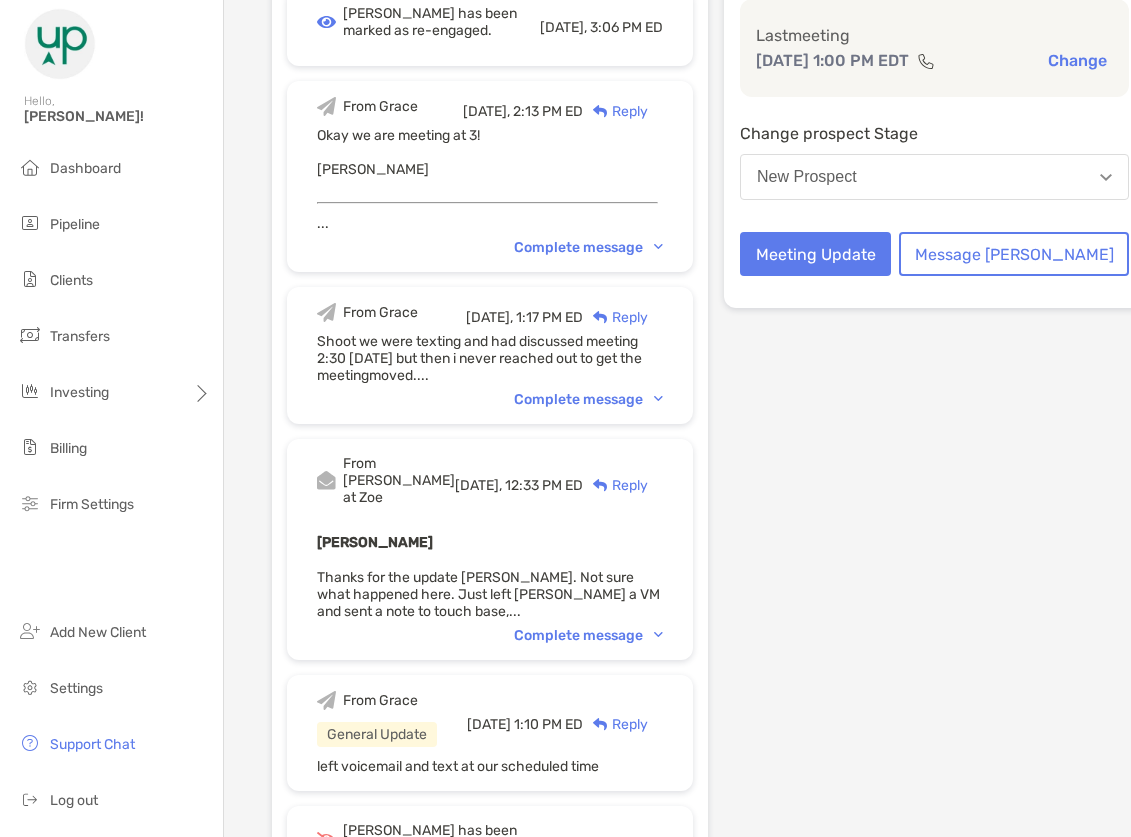 scroll, scrollTop: 334, scrollLeft: 0, axis: vertical 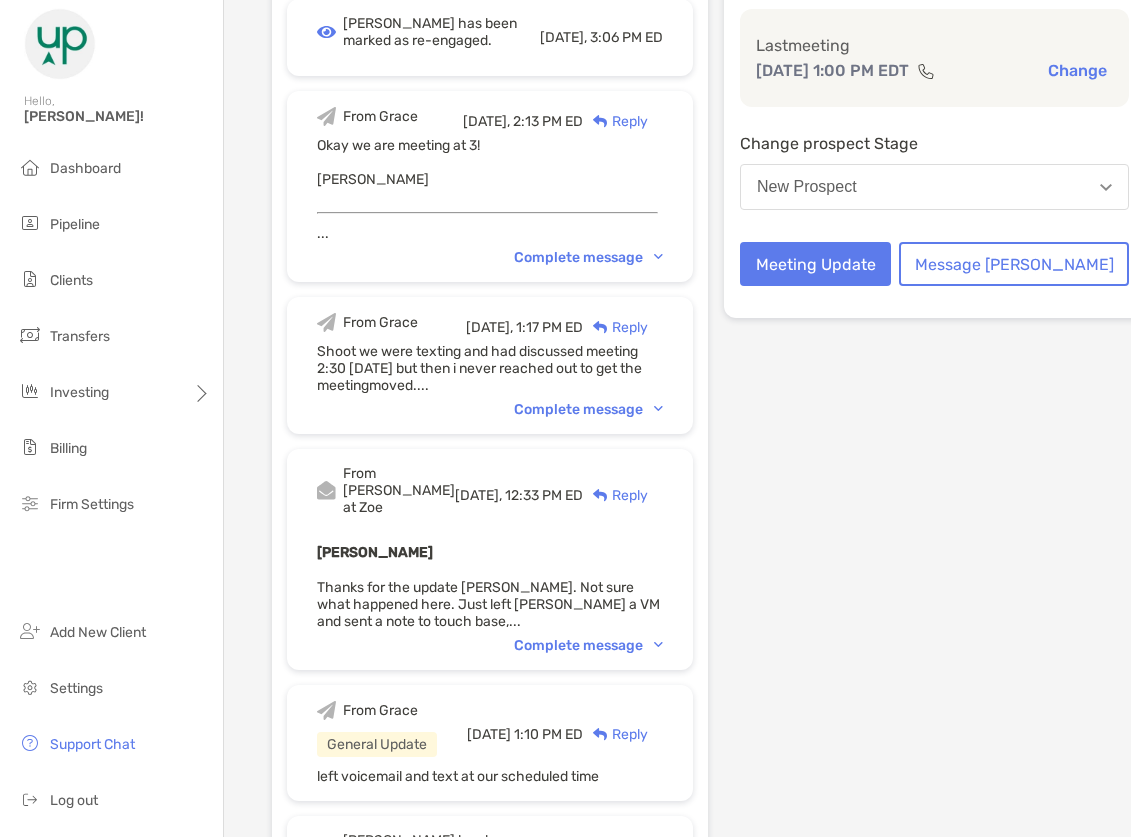 click on "New Prospect" at bounding box center [934, 187] 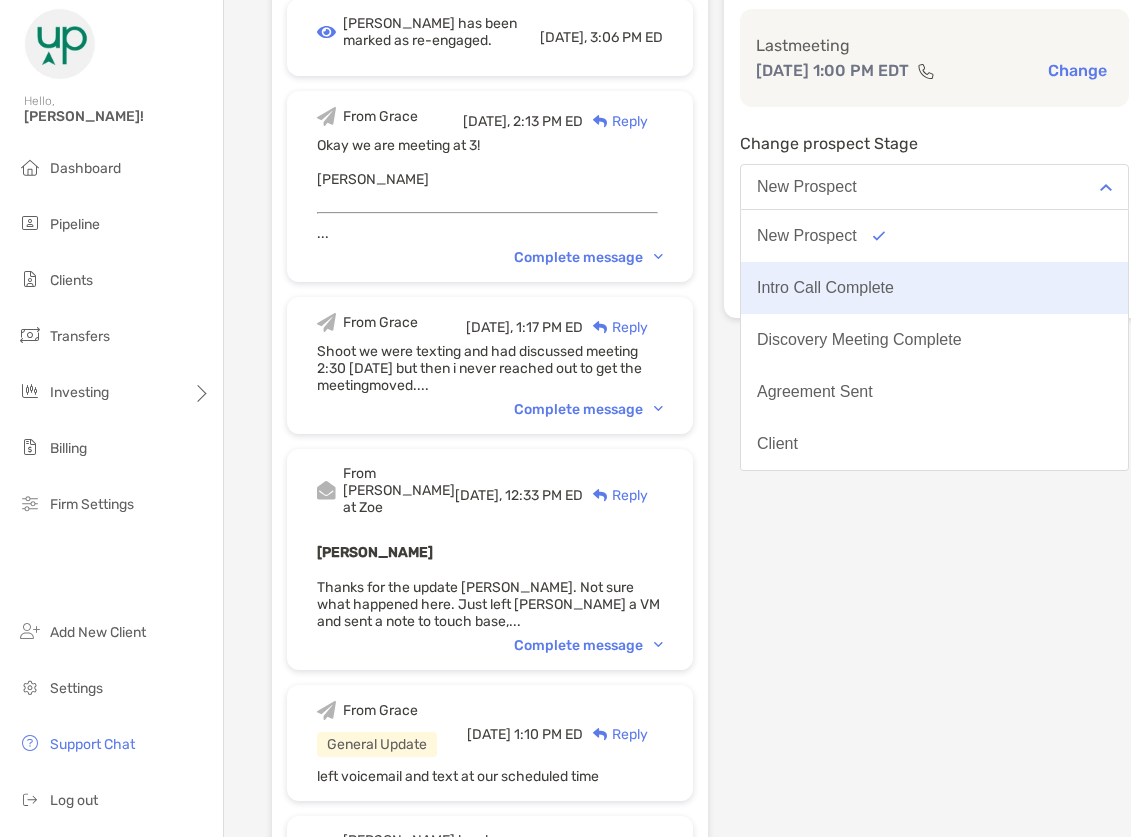 click on "Intro Call Complete" at bounding box center (825, 288) 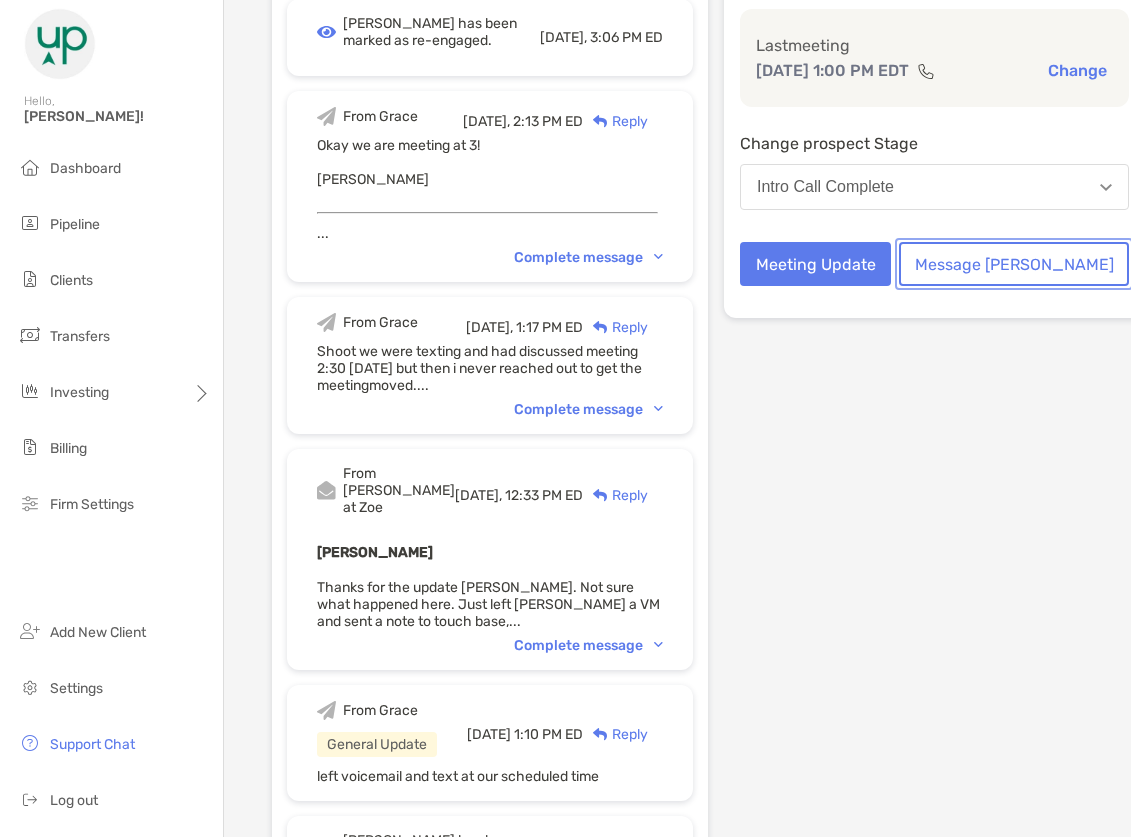 click on "Message [PERSON_NAME]" at bounding box center [1014, 264] 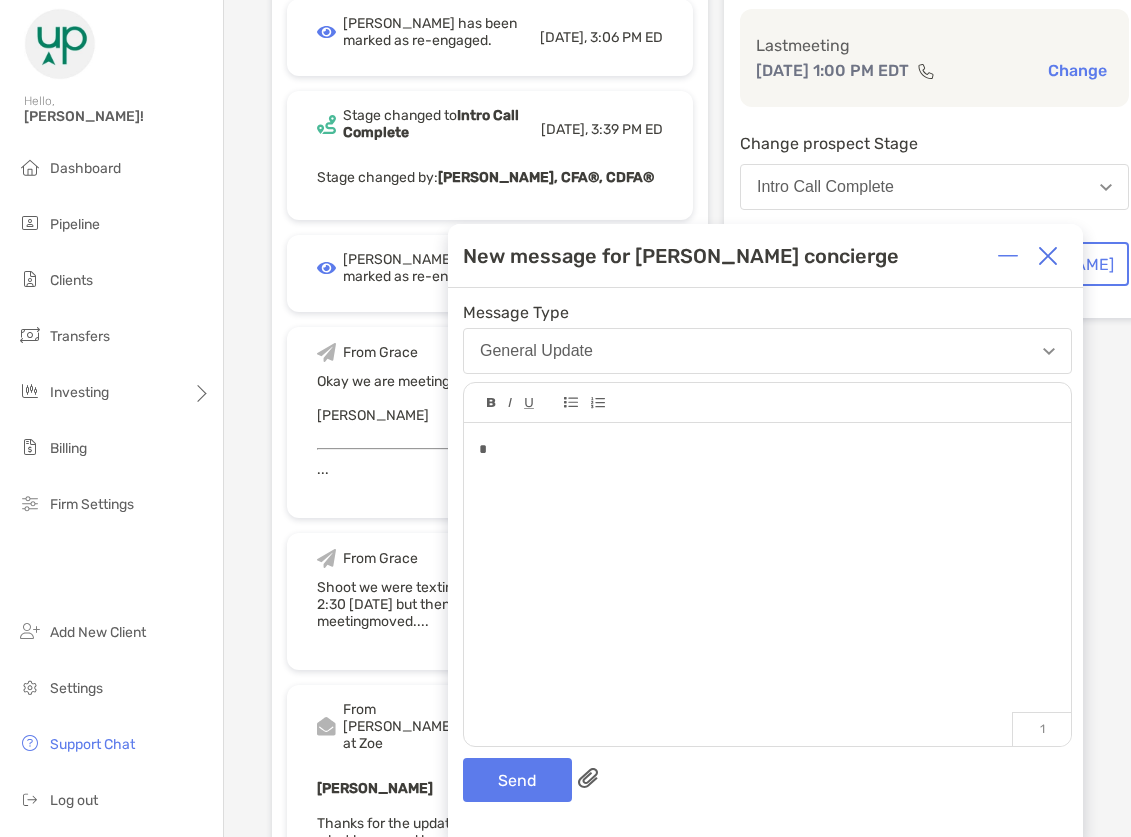 type 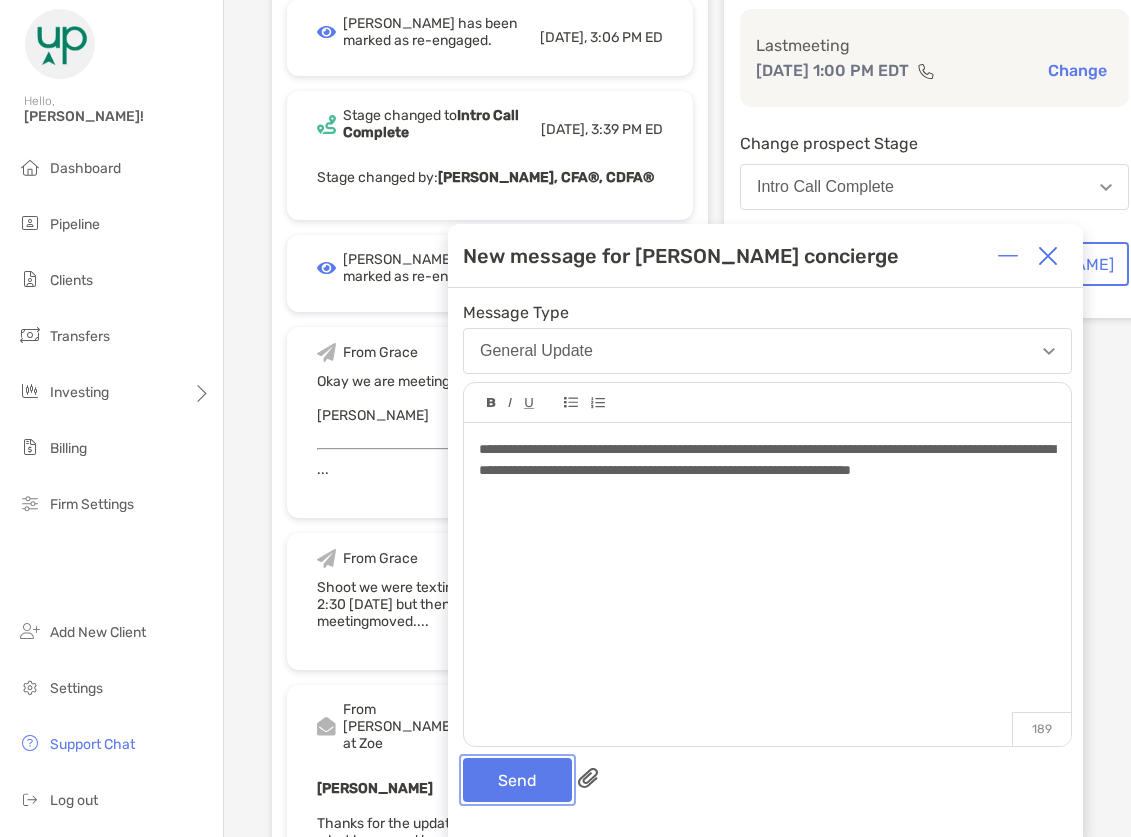 click on "Send" at bounding box center (517, 780) 